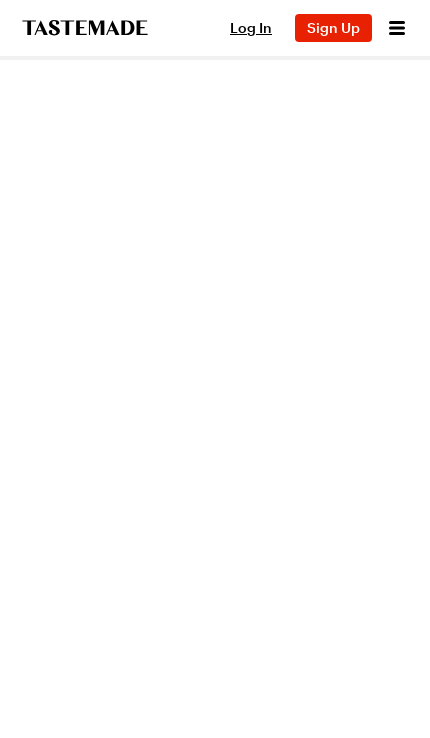 scroll, scrollTop: 0, scrollLeft: 0, axis: both 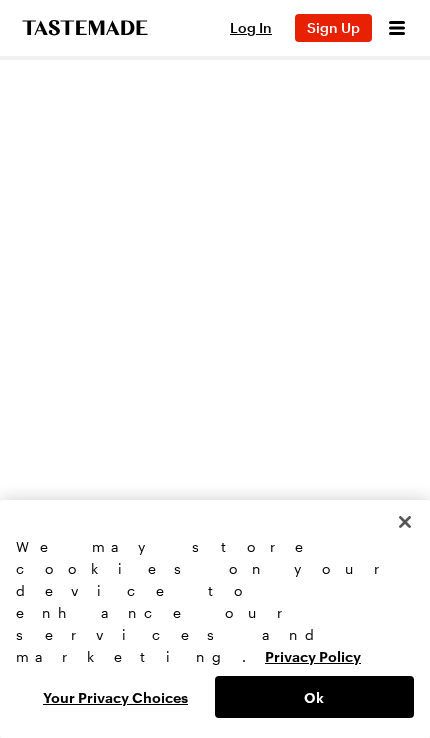 click on "Ok" at bounding box center [314, 697] 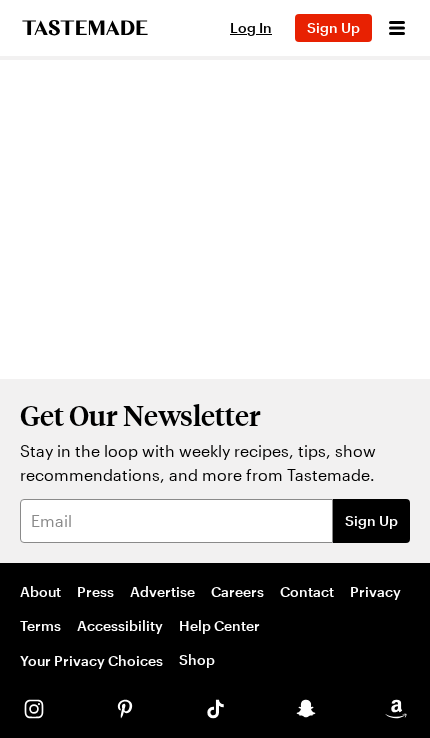 scroll, scrollTop: 1946, scrollLeft: 0, axis: vertical 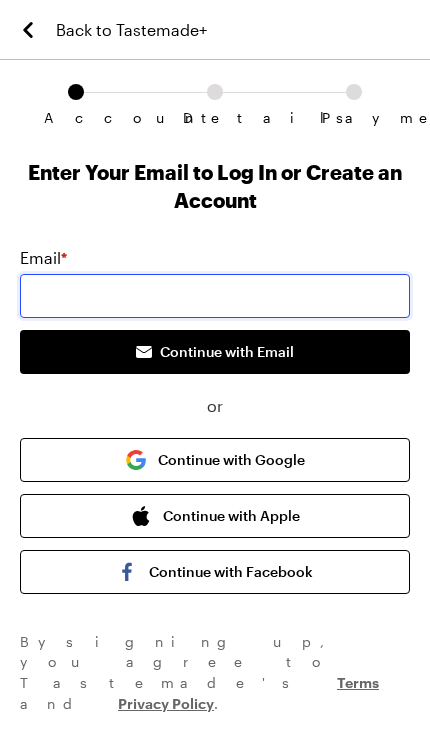 click at bounding box center (215, 296) 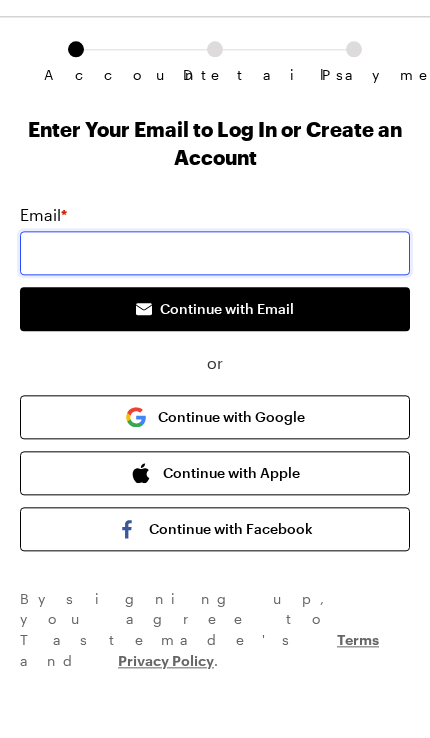 type on "[EMAIL]" 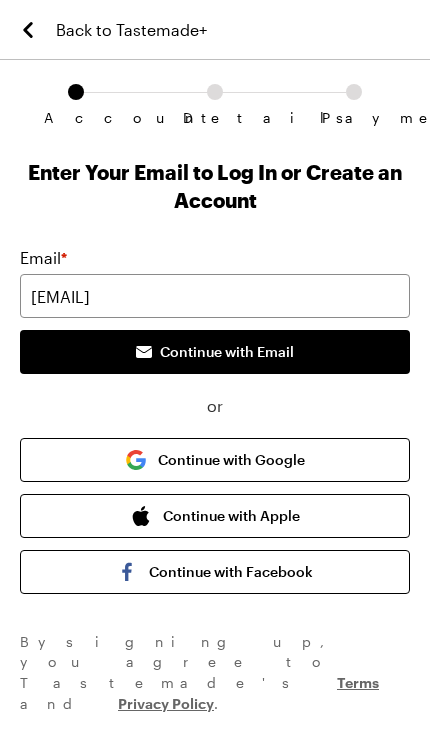click on "Continue with Email" at bounding box center (215, 352) 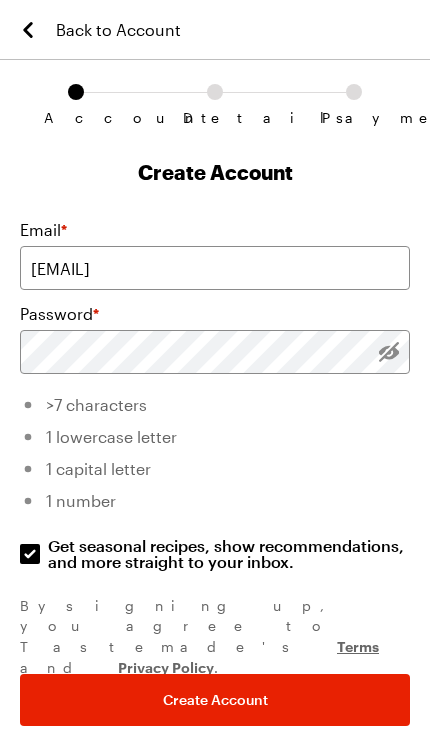 click on "Account Details Payment Create Account Email  * [EMAIL] Password  * >7 characters 1 lowercase letter 1 capital letter 1 number Get seasonal recipes, show recommendations, and more straight to your inbox. Get seasonal recipes, show recommendations, and more straight to your inbox. By  signing up , you agree to Tastemade's   Terms   and   Privacy Policy . Create Account" at bounding box center (215, 419) 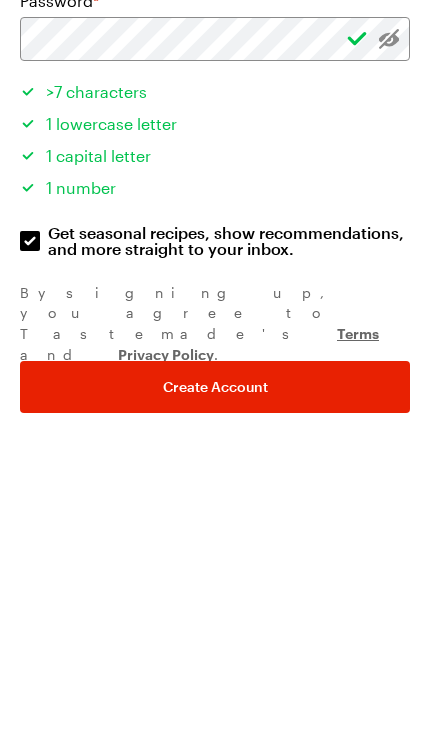 click on "Create Account" at bounding box center [215, 700] 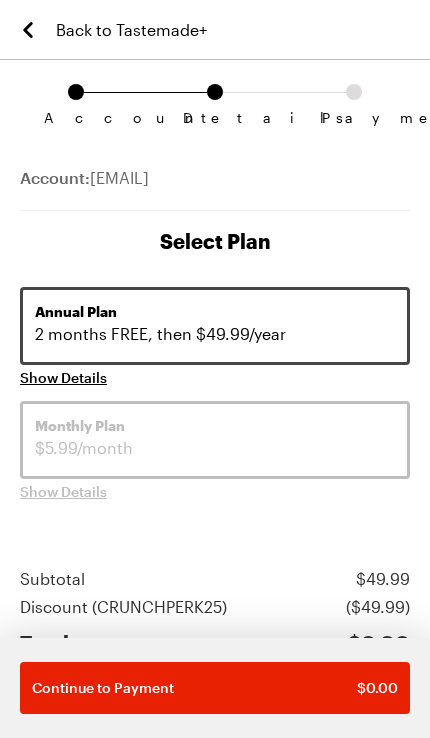 scroll, scrollTop: 0, scrollLeft: 0, axis: both 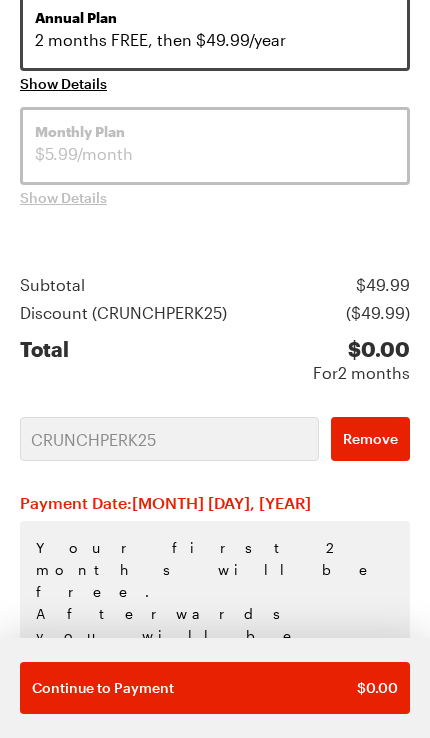click on "Continue to Payment" at bounding box center (103, 688) 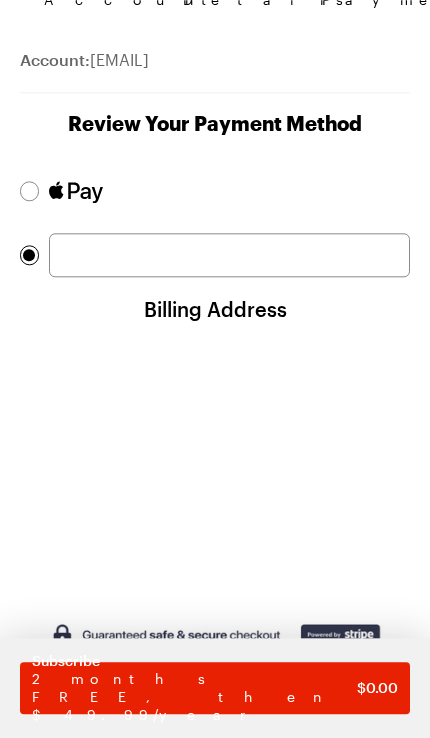 scroll, scrollTop: 0, scrollLeft: 0, axis: both 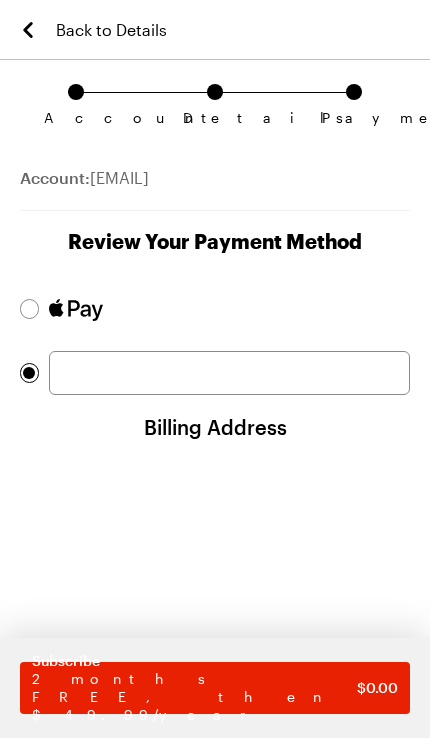 click on "Back to Details" at bounding box center (111, 30) 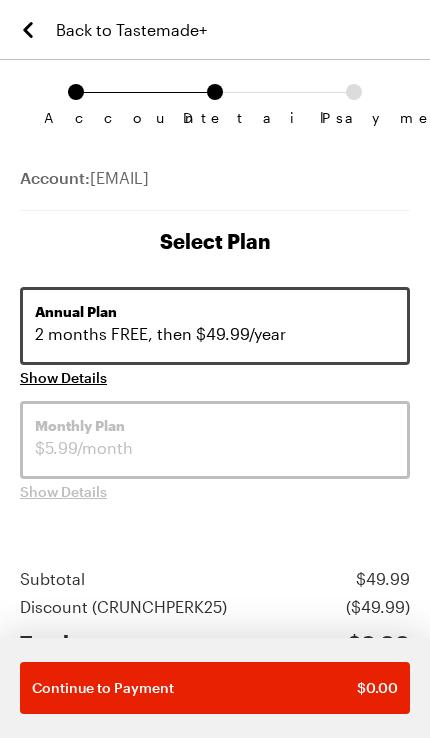 click on "Back to Tastemade+" at bounding box center [131, 30] 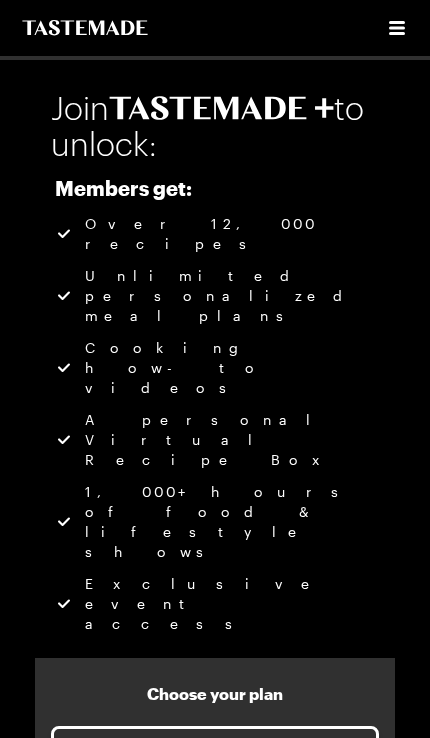 click 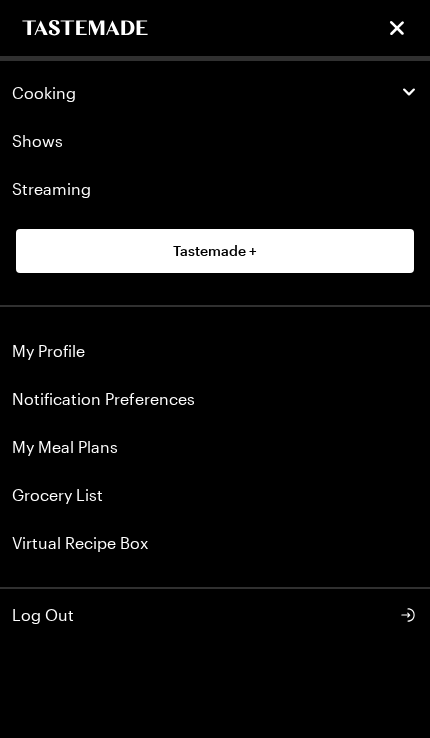 click on "My Meal Plans" at bounding box center (215, 447) 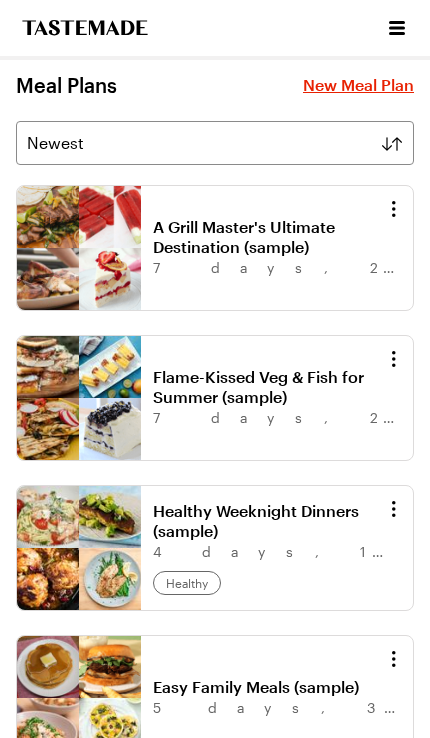 scroll, scrollTop: 0, scrollLeft: 0, axis: both 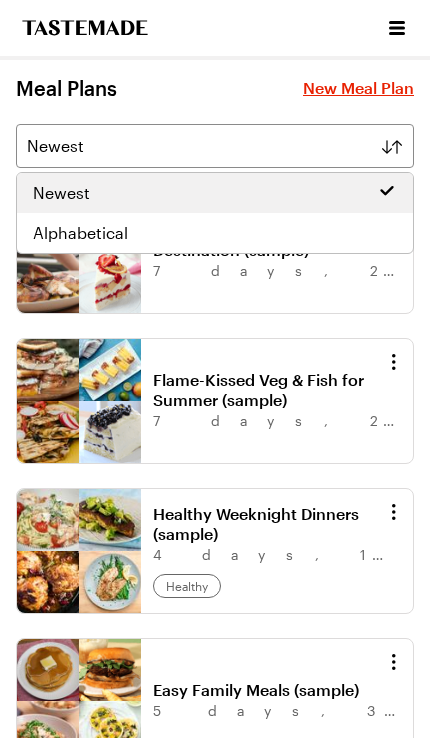 click on "Newest" at bounding box center [200, 146] 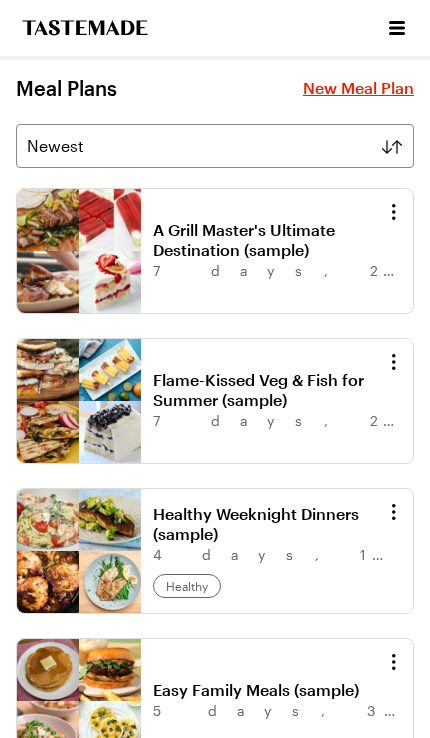 click on "New Meal Plan" at bounding box center (358, 88) 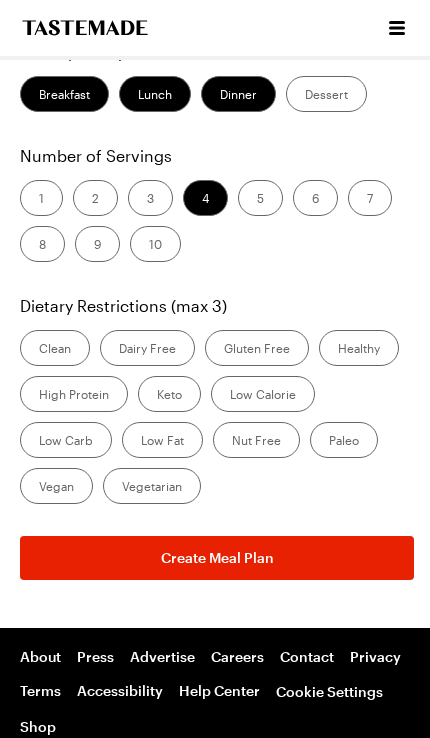 scroll, scrollTop: 285, scrollLeft: 0, axis: vertical 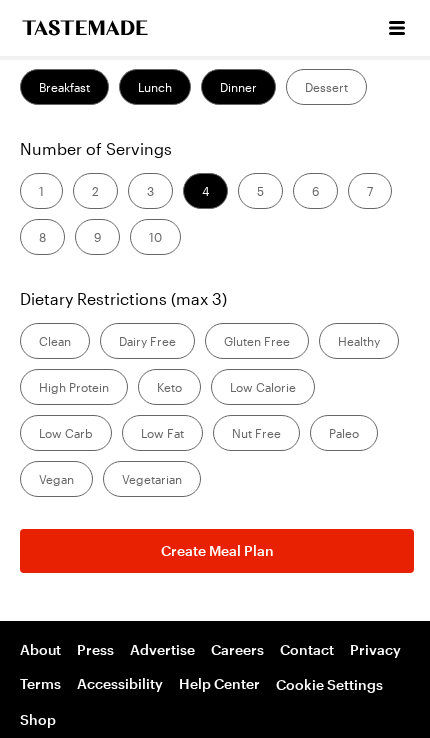 click on "High Protein" at bounding box center (74, 387) 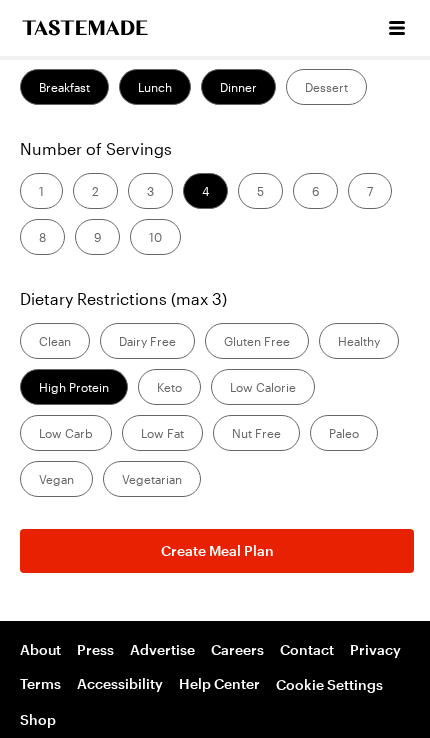 click on "Create Meal Plan" at bounding box center [217, 551] 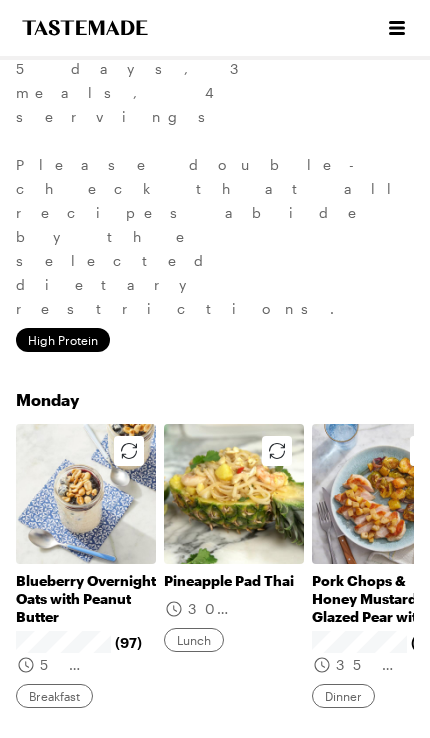 scroll, scrollTop: 172, scrollLeft: 0, axis: vertical 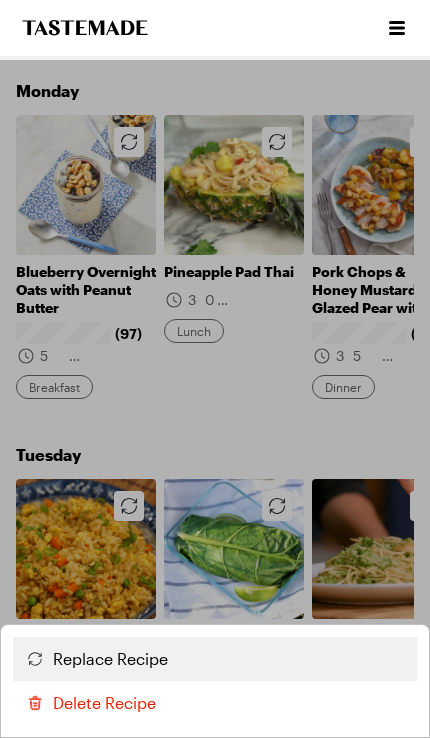 click 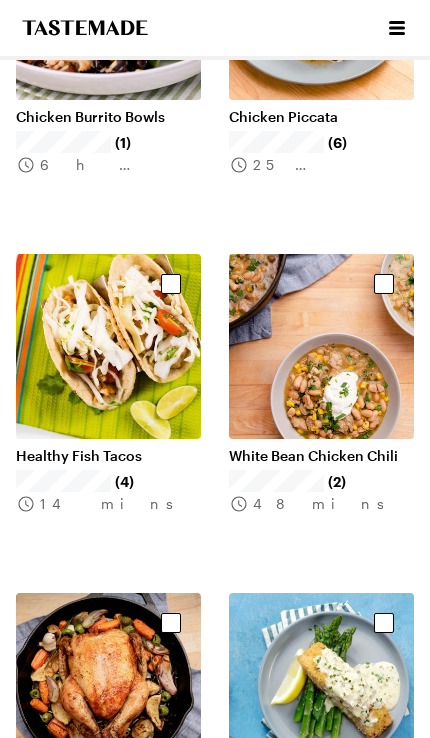 scroll, scrollTop: 462, scrollLeft: 0, axis: vertical 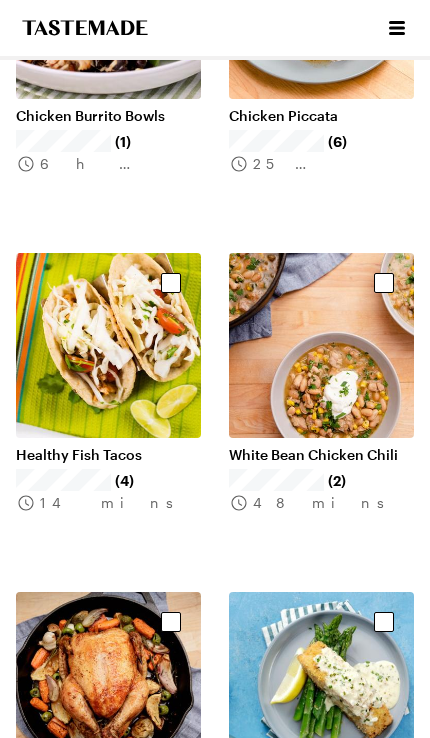 click at bounding box center [108, 345] 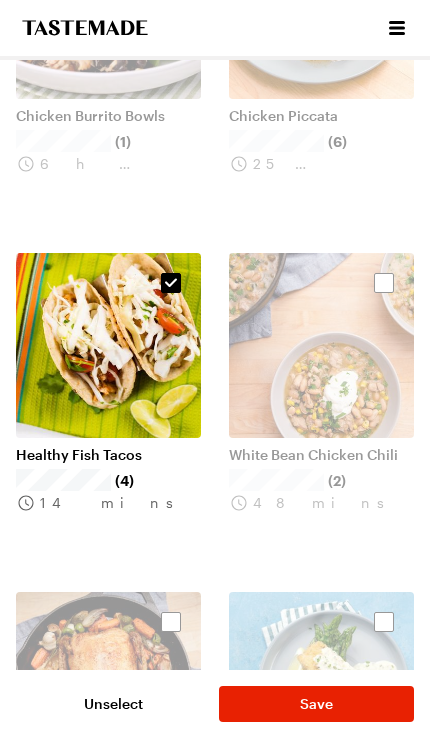 click on "Save" at bounding box center [316, 704] 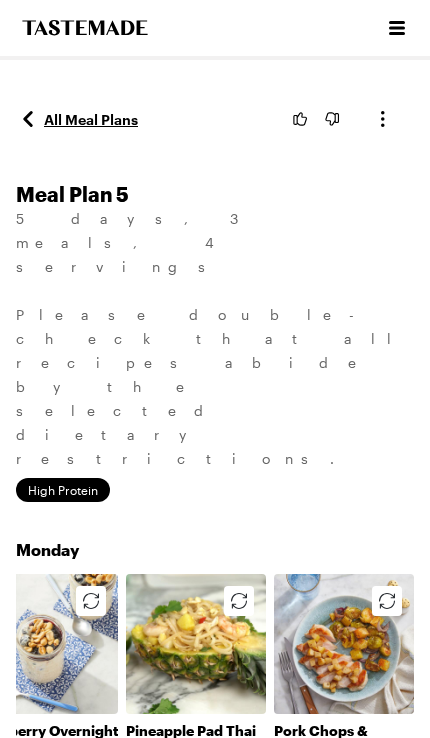 scroll, scrollTop: 0, scrollLeft: 38, axis: horizontal 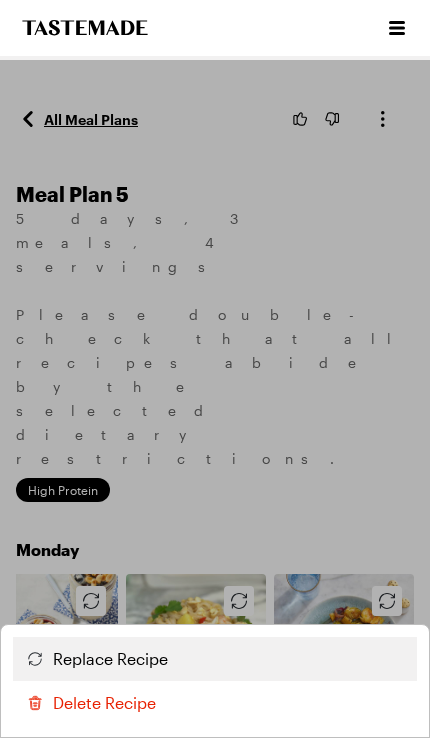 click on "Replace Recipe" at bounding box center [110, 659] 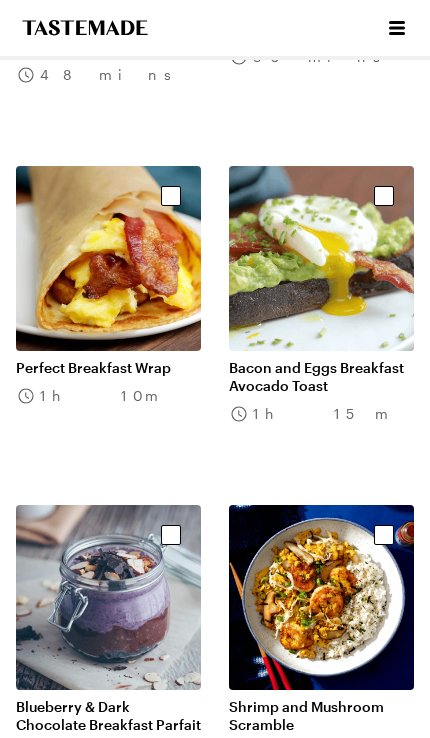scroll, scrollTop: 1226, scrollLeft: 0, axis: vertical 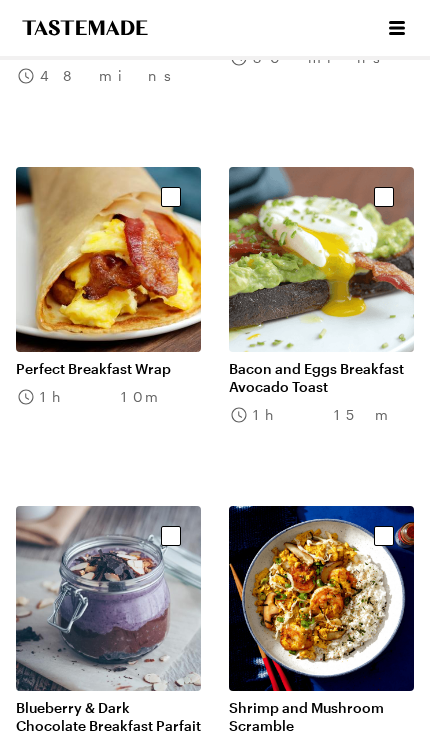 click at bounding box center [384, 197] 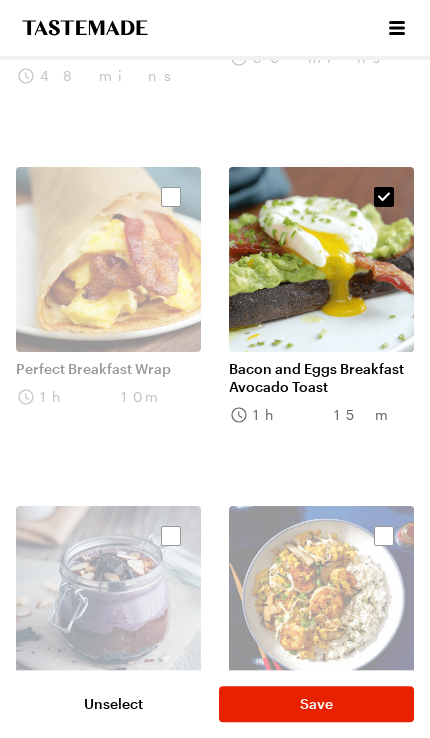 scroll, scrollTop: 1226, scrollLeft: 0, axis: vertical 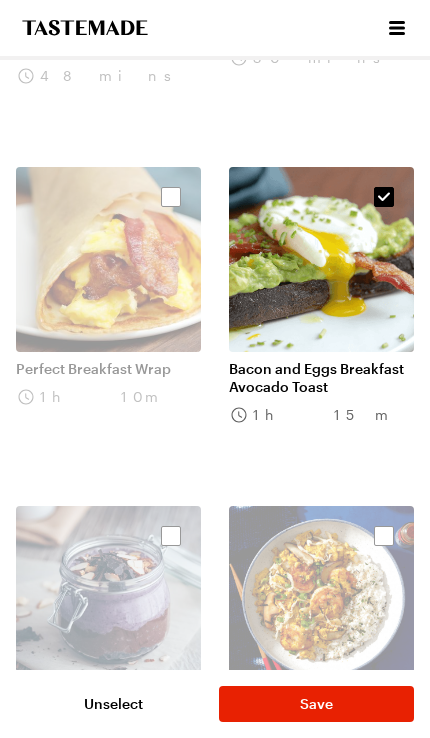 click on "Save" at bounding box center (316, 704) 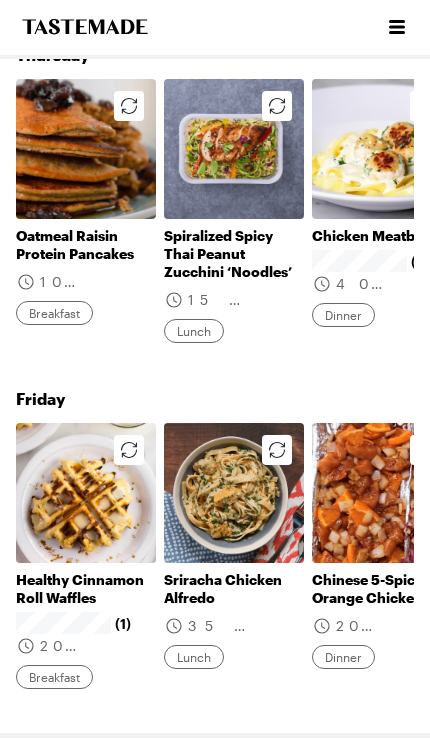 scroll, scrollTop: 1568, scrollLeft: 0, axis: vertical 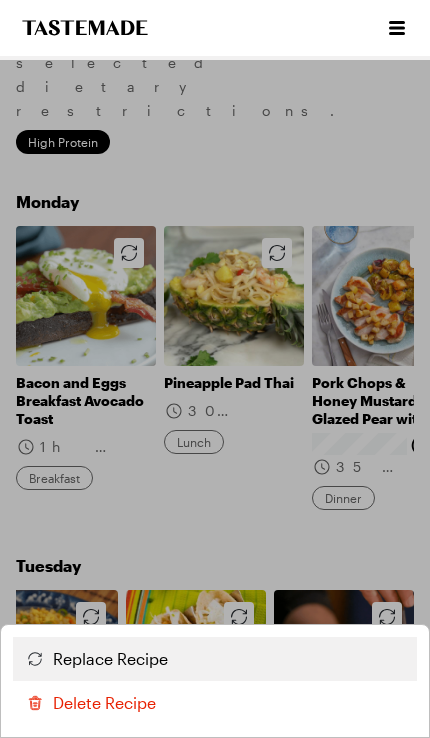 click on "Replace Recipe" at bounding box center [110, 659] 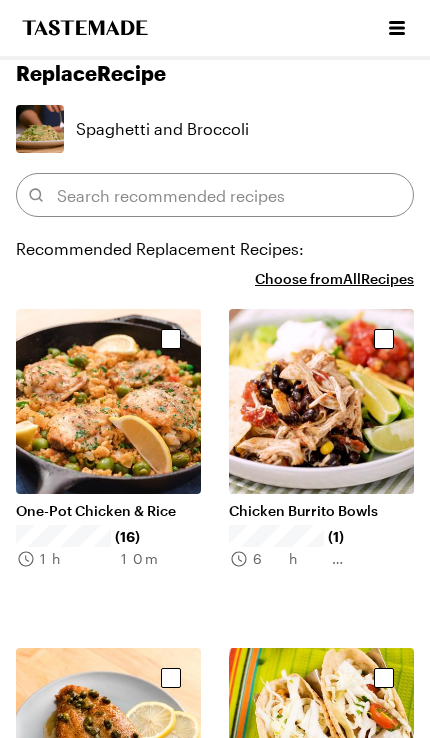 scroll, scrollTop: 78, scrollLeft: 0, axis: vertical 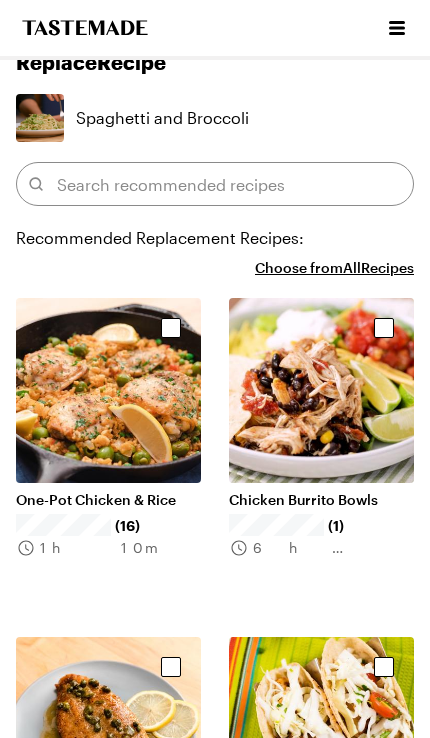 click at bounding box center (171, 328) 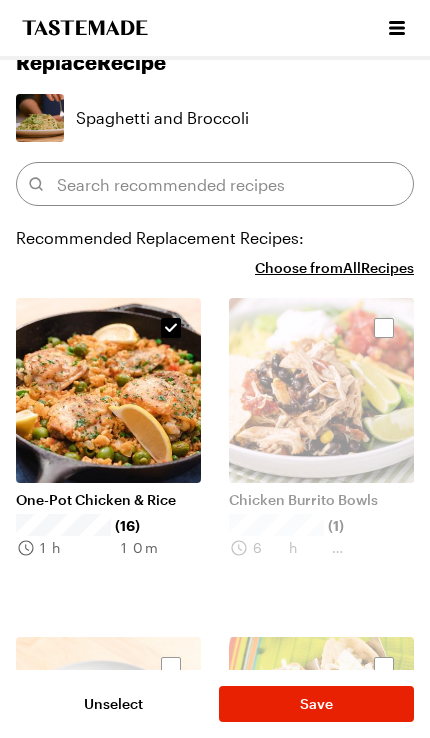 click on "Save" at bounding box center (316, 704) 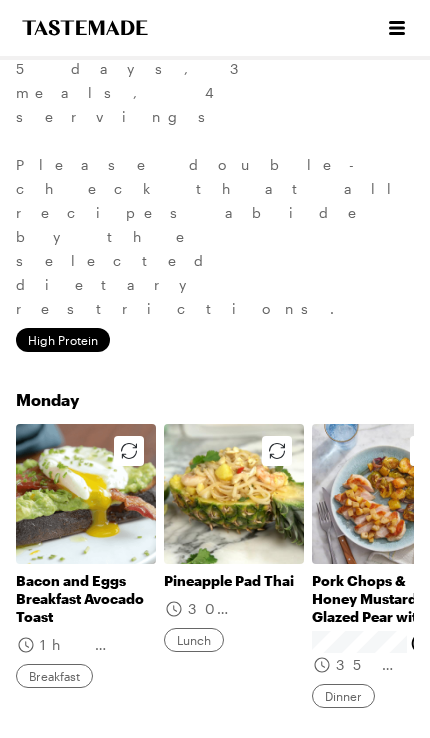 scroll, scrollTop: 150, scrollLeft: 0, axis: vertical 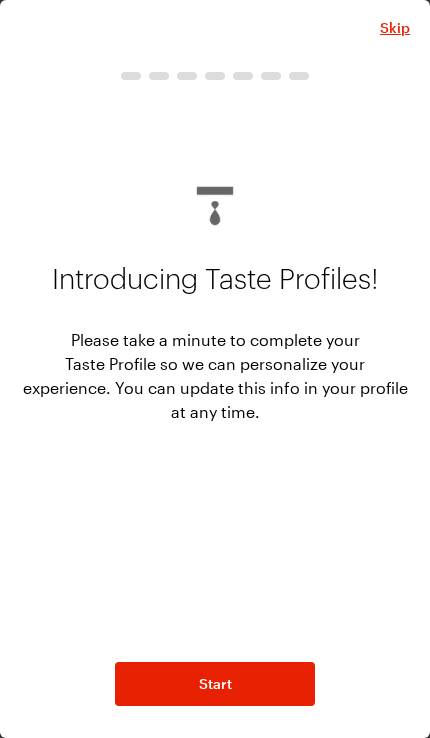 click on "Start" at bounding box center [215, 684] 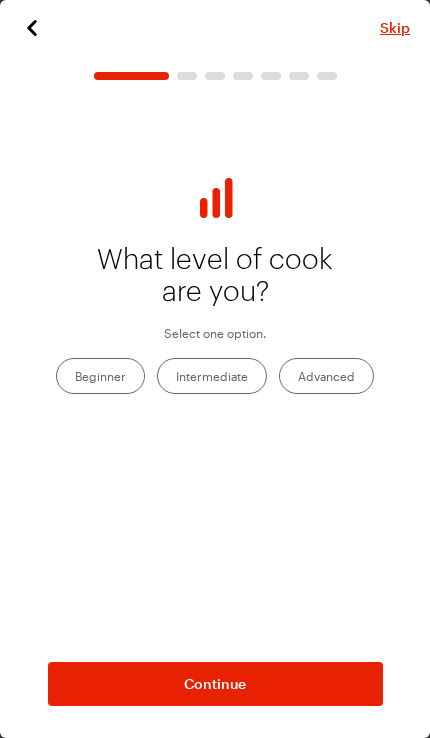 scroll, scrollTop: 0, scrollLeft: 0, axis: both 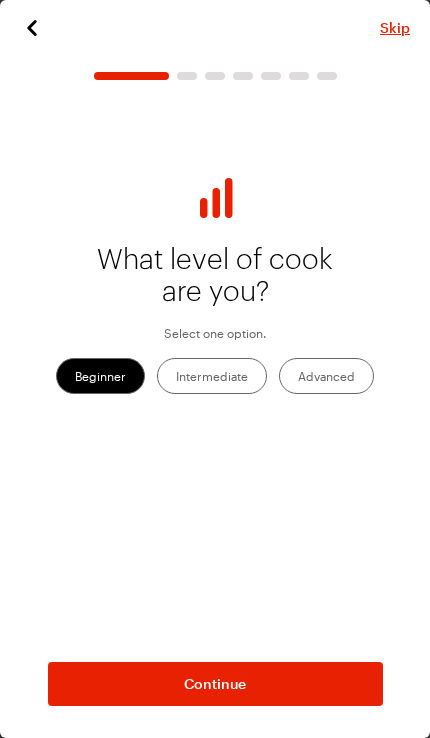 click on "Continue" at bounding box center (215, 684) 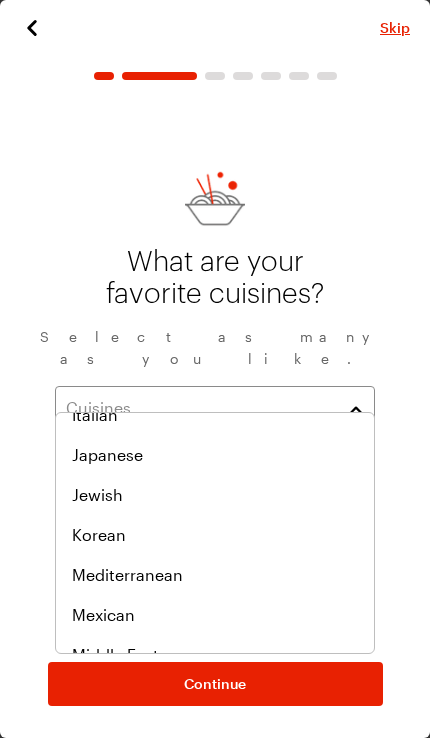 scroll, scrollTop: 739, scrollLeft: 0, axis: vertical 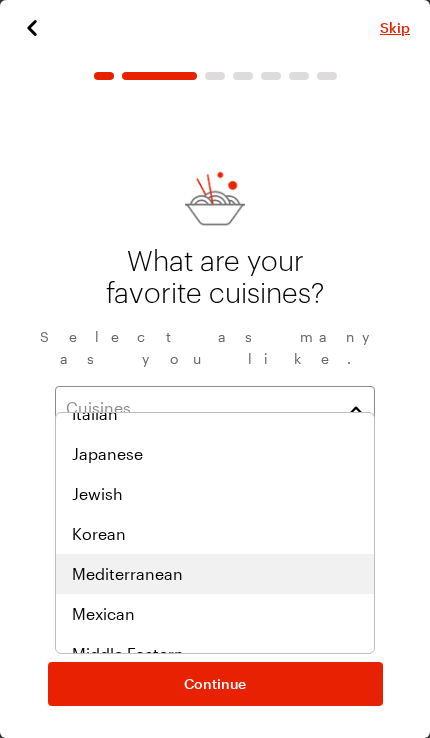 click on "Mediterranean" at bounding box center (127, 574) 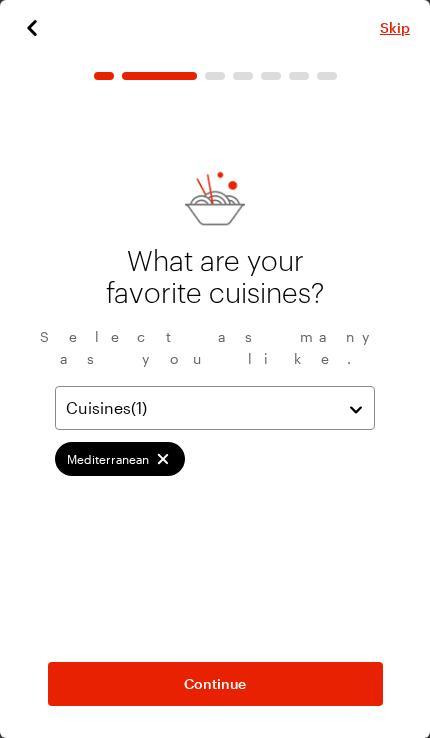 click on "Continue" at bounding box center [215, 684] 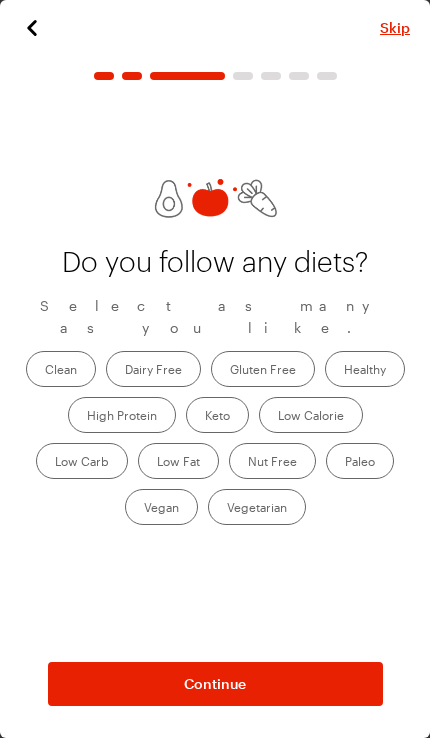 click on "High Protein" at bounding box center (122, 415) 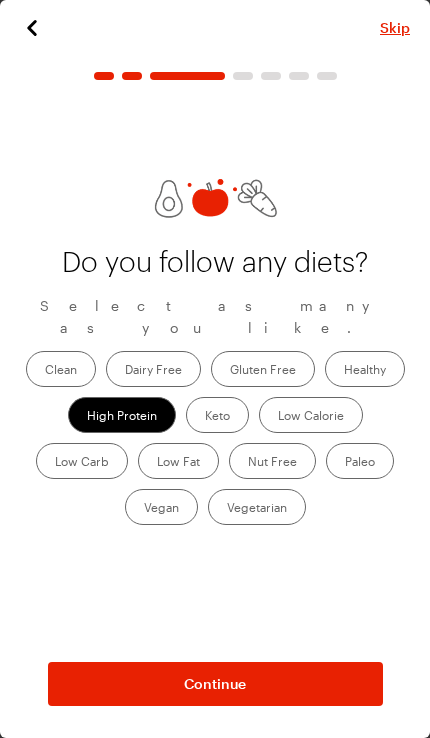 click on "Healthy" at bounding box center (365, 369) 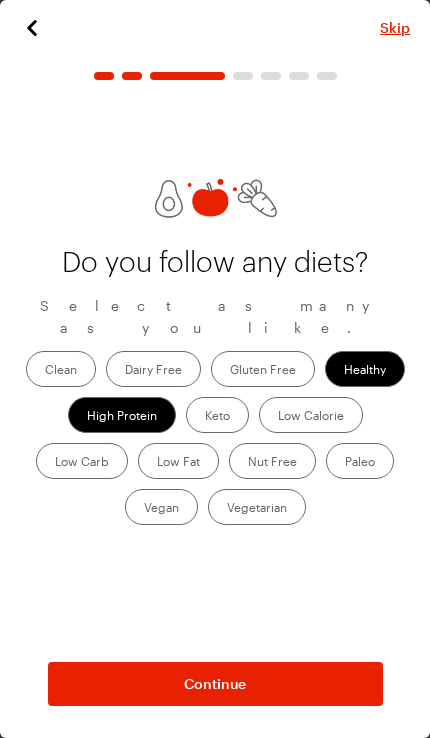 click on "Clean" at bounding box center (61, 369) 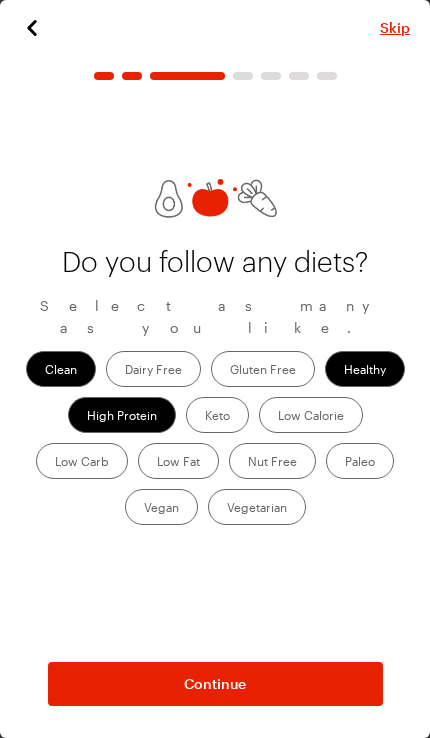 click on "Continue" at bounding box center [215, 684] 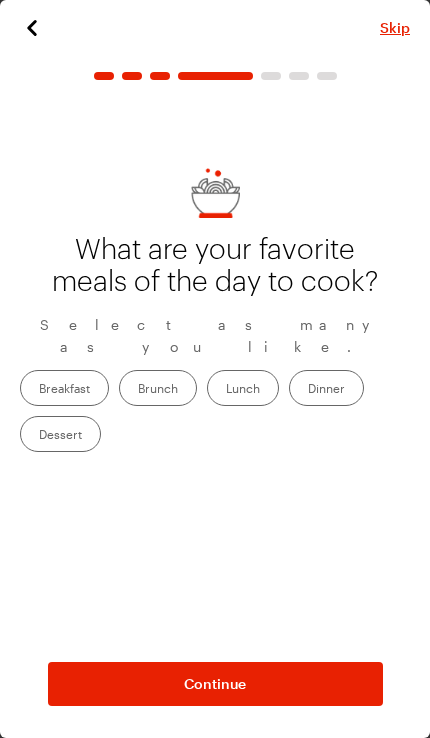 click on "Brunch" at bounding box center (158, 388) 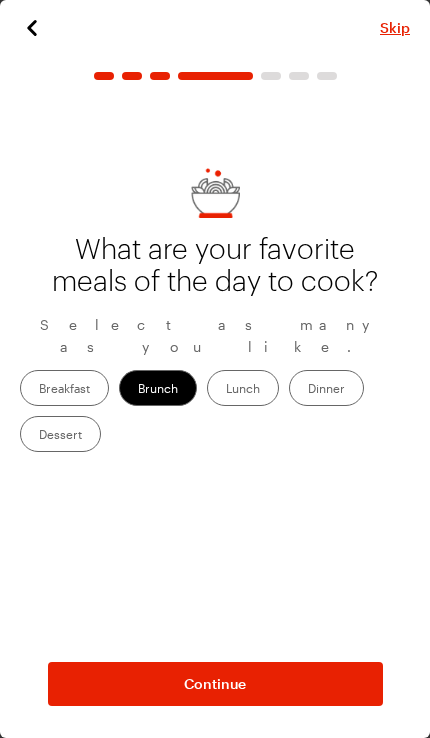 click on "Continue" at bounding box center [215, 684] 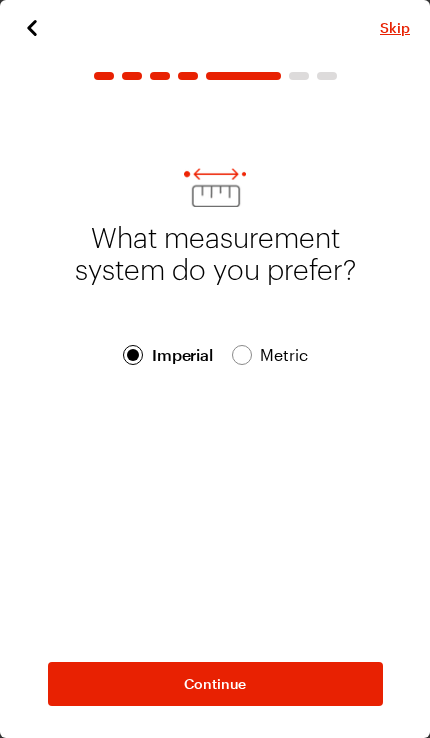click on "Continue" at bounding box center (215, 684) 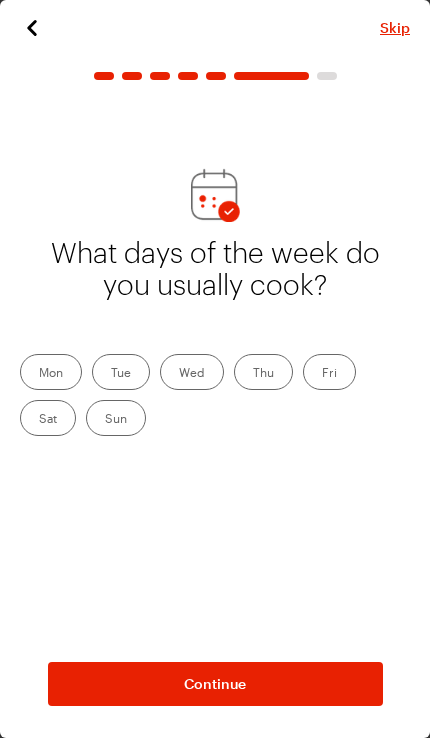 click on "Mon" at bounding box center (51, 372) 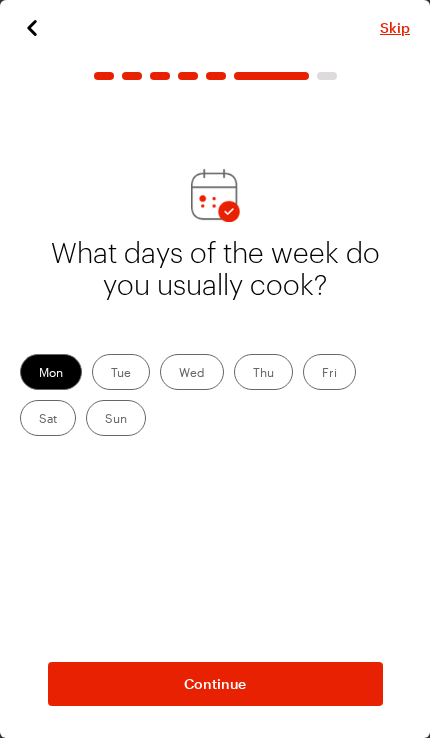 click on "Tue" at bounding box center (121, 372) 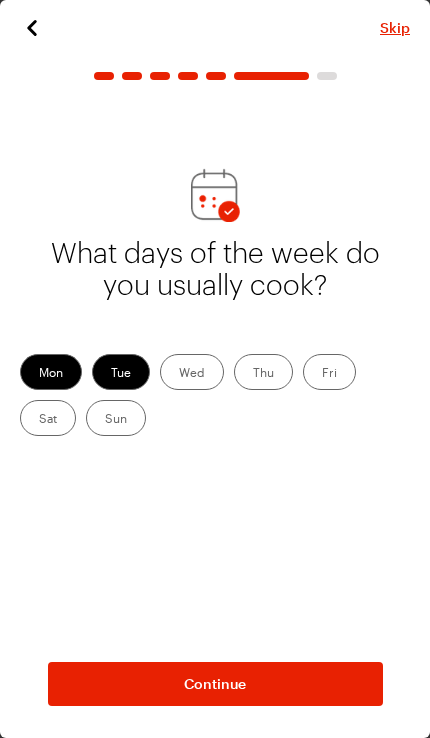 click on "Thu" at bounding box center [263, 372] 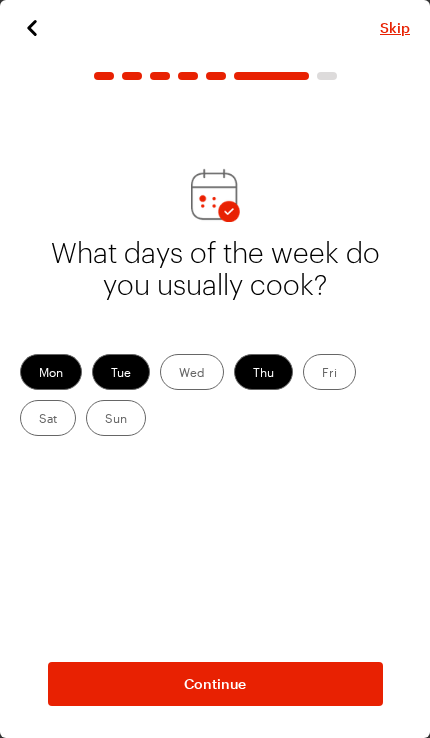 click on "Wed" at bounding box center (192, 372) 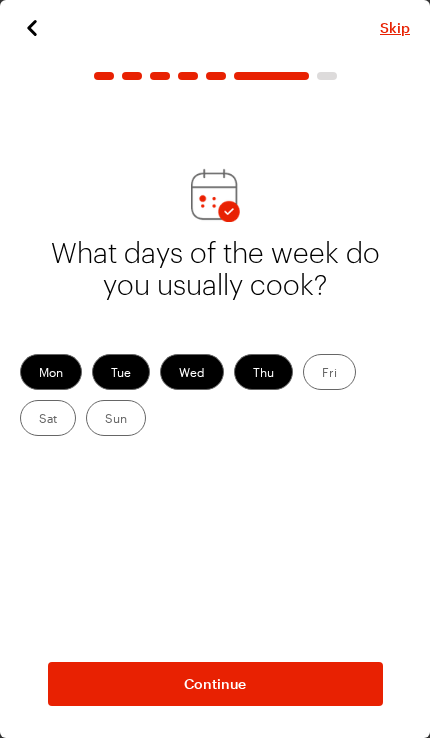 click on "Sun" at bounding box center (116, 418) 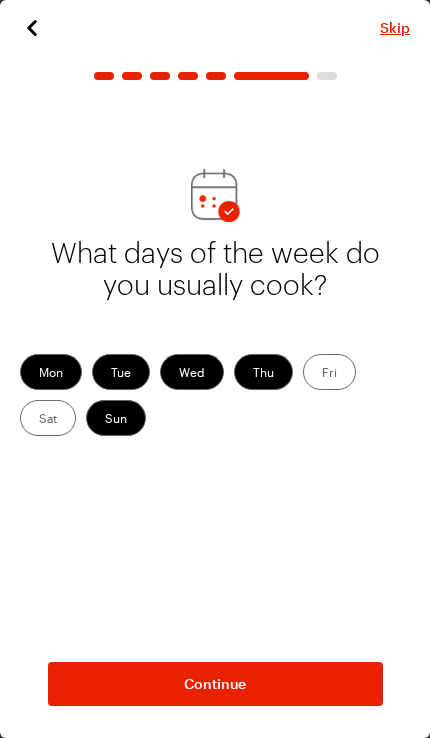 click on "Continue" at bounding box center [215, 684] 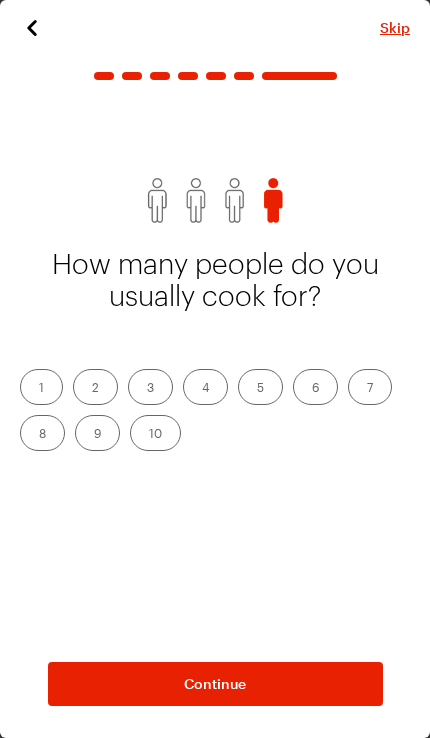 click on "2" at bounding box center [95, 387] 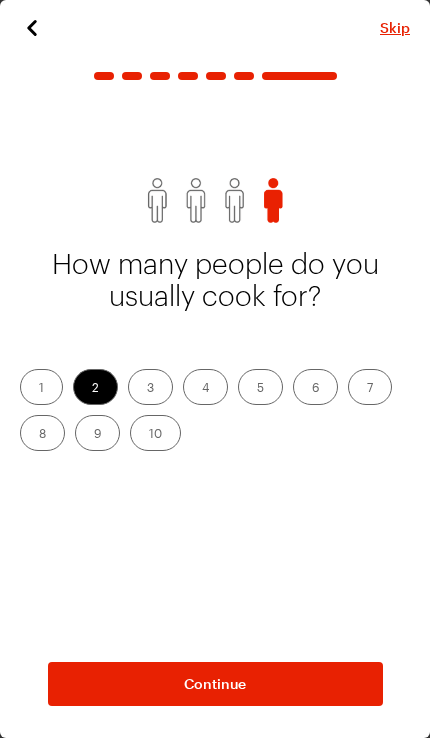 click on "Continue" at bounding box center [215, 684] 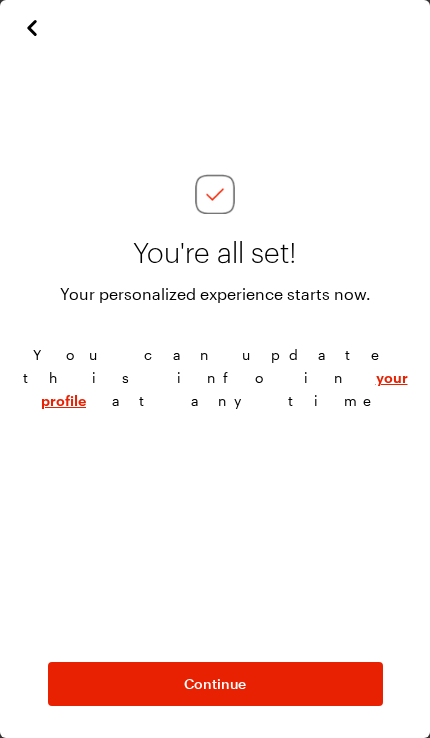 click on "Continue" at bounding box center [215, 684] 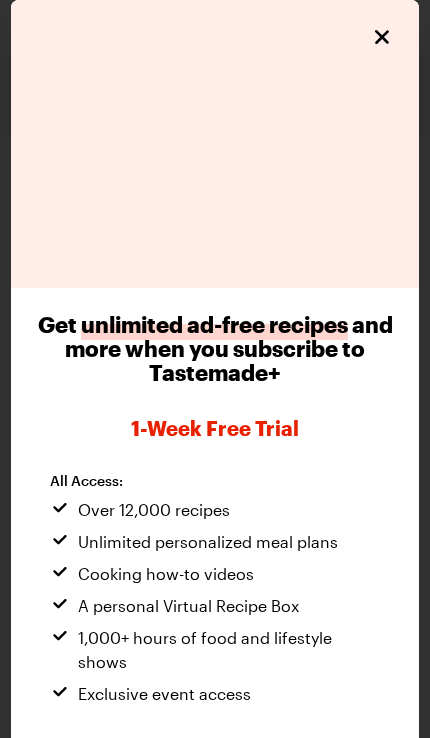 scroll, scrollTop: 0, scrollLeft: 0, axis: both 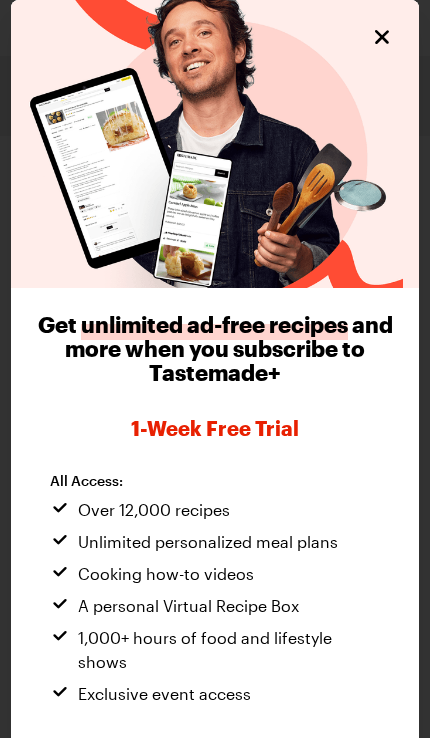 click 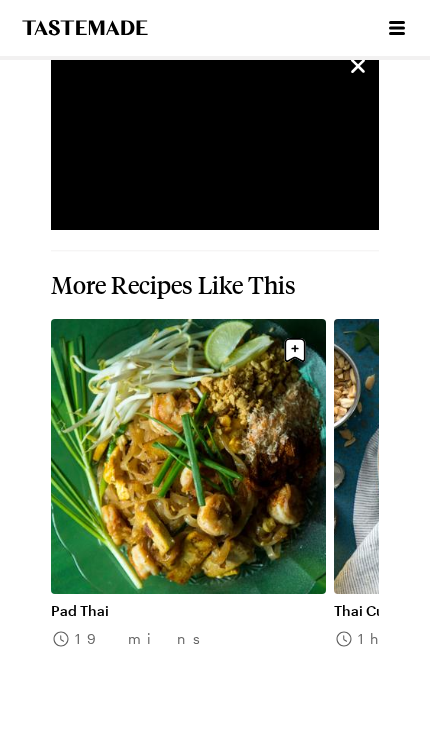 scroll, scrollTop: 3356, scrollLeft: 0, axis: vertical 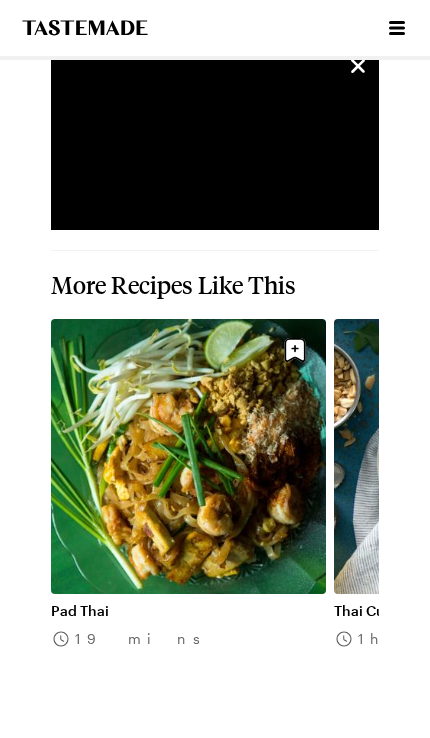 type on "x" 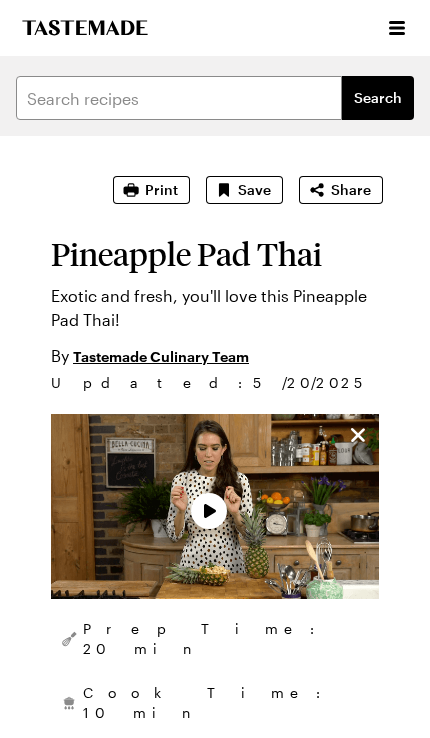 scroll, scrollTop: 1906, scrollLeft: 0, axis: vertical 